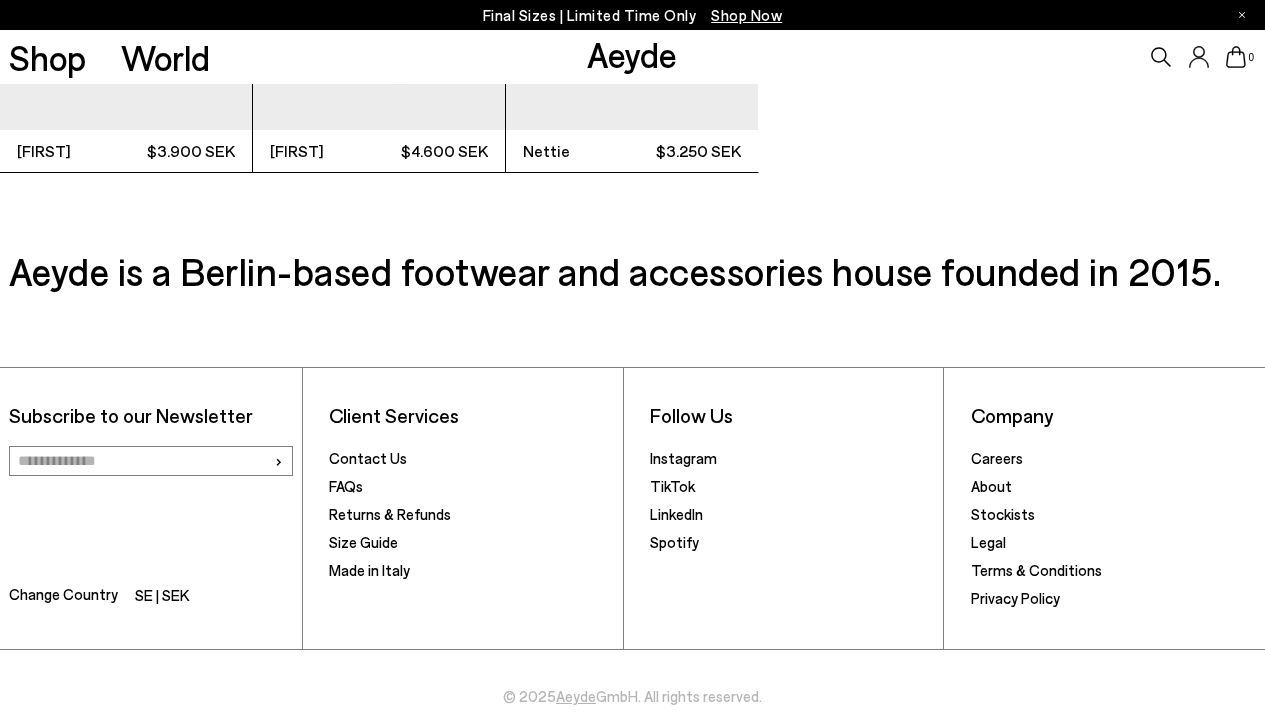 scroll, scrollTop: 4728, scrollLeft: 0, axis: vertical 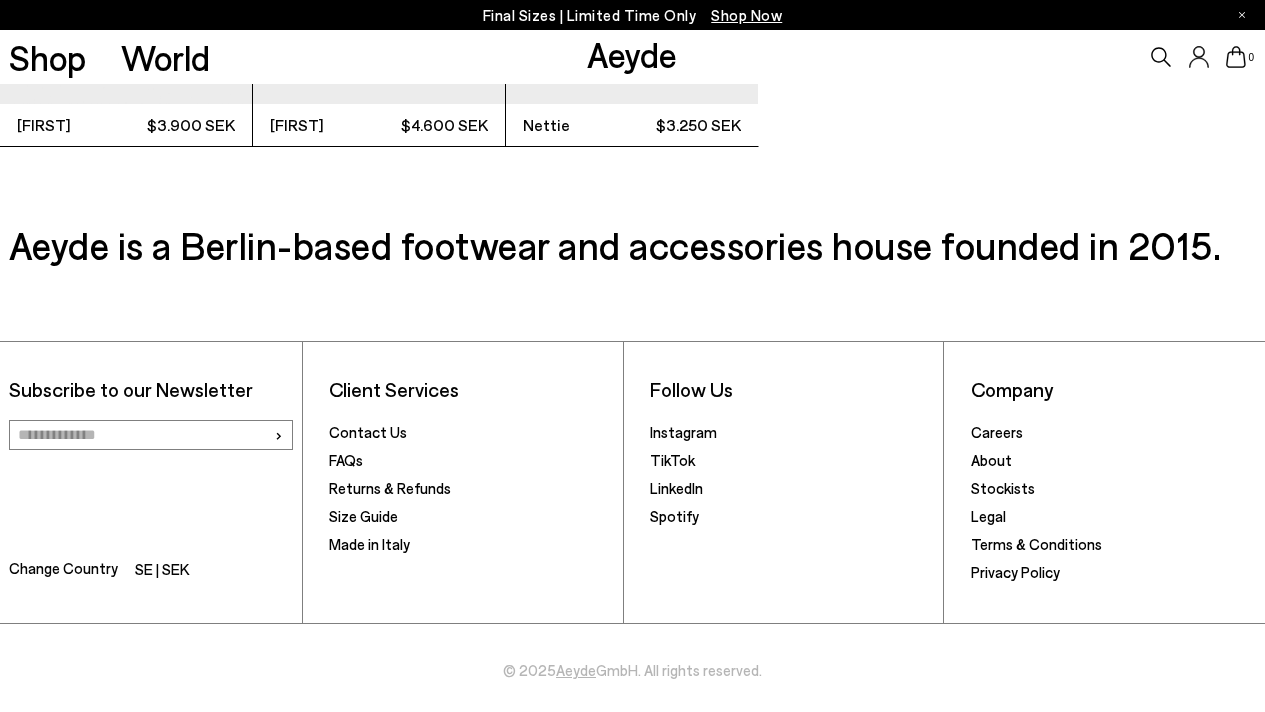 click on "Change Country" at bounding box center [63, 570] 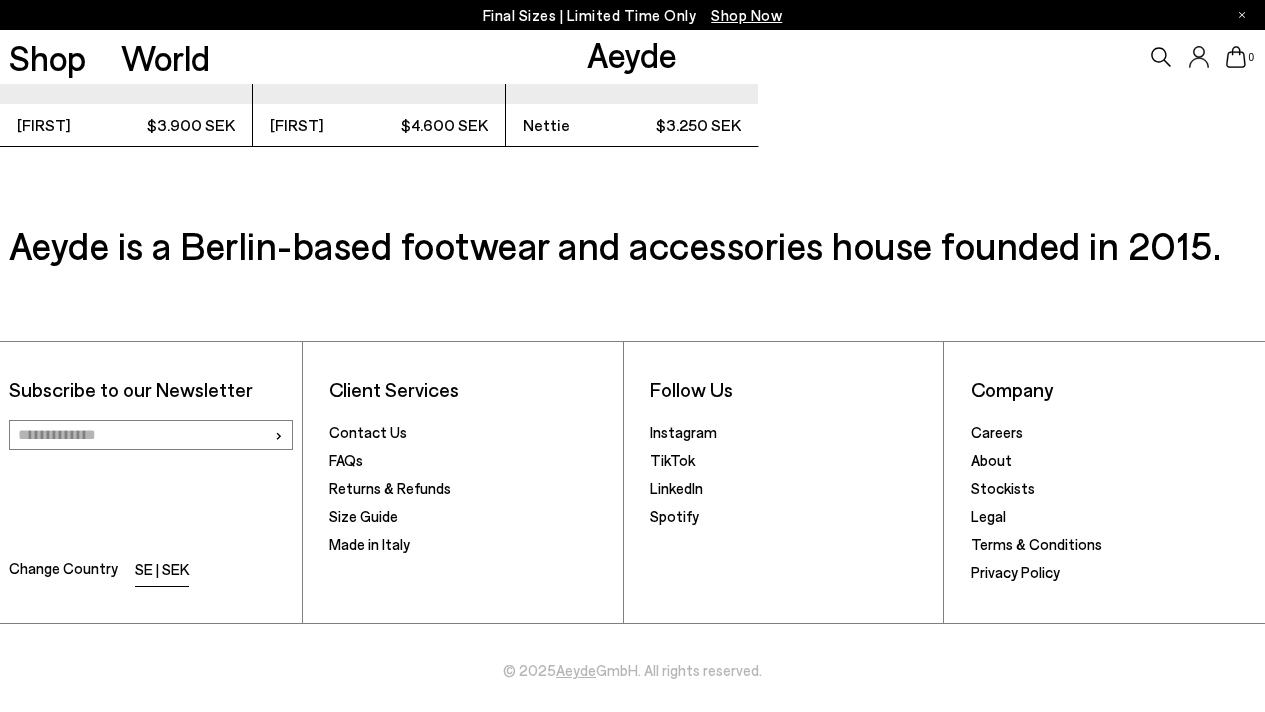 click on "SE  |  SEK" at bounding box center [162, 571] 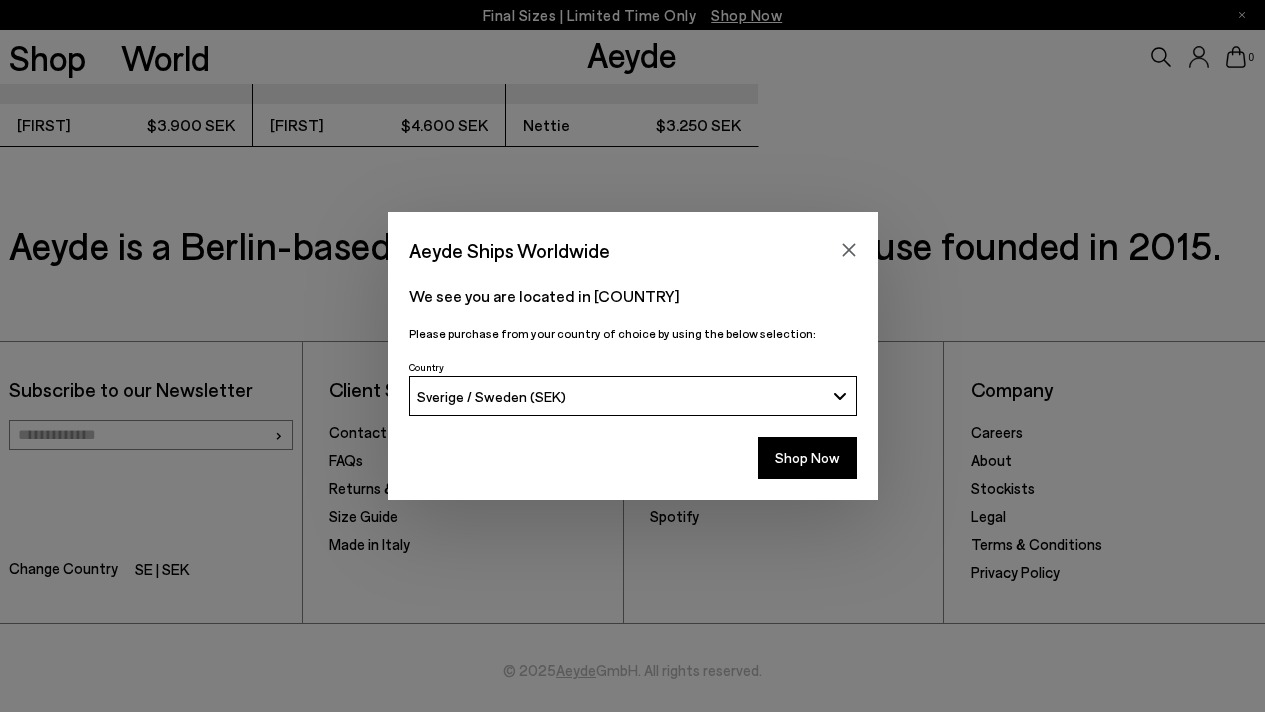 click on "Sverige / Sweden (SEK)" at bounding box center (491, 396) 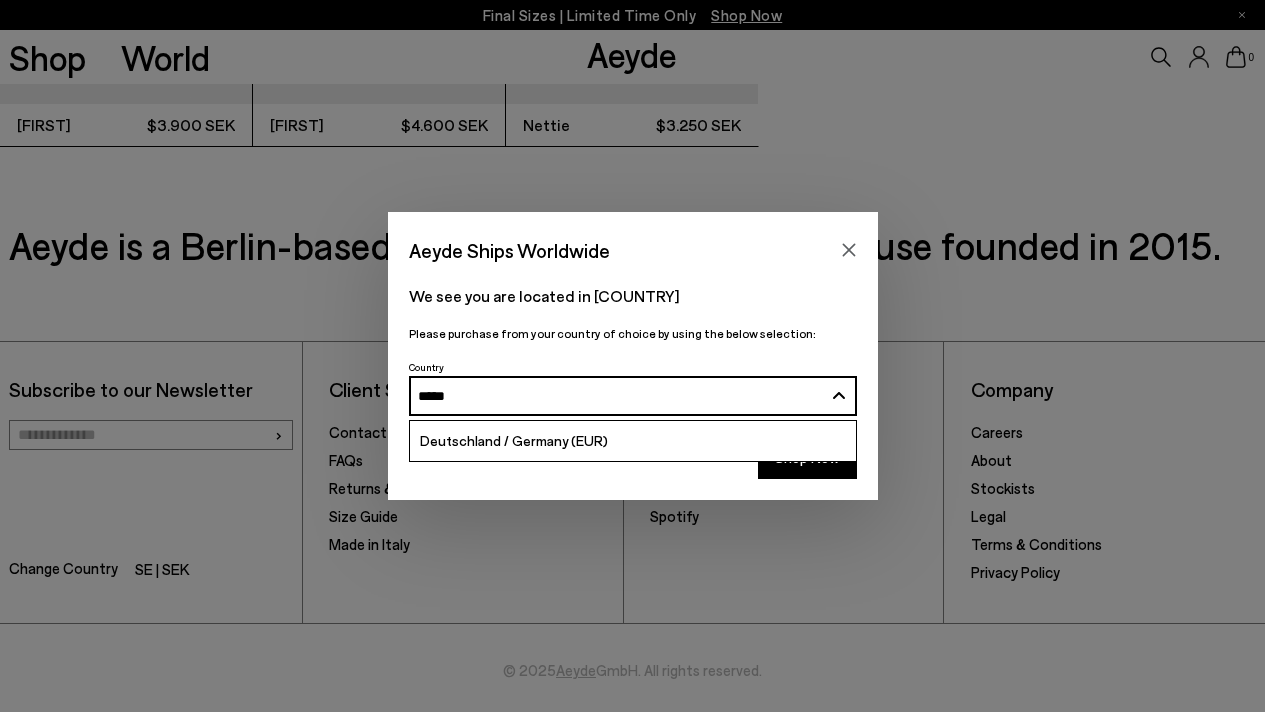 type on "******" 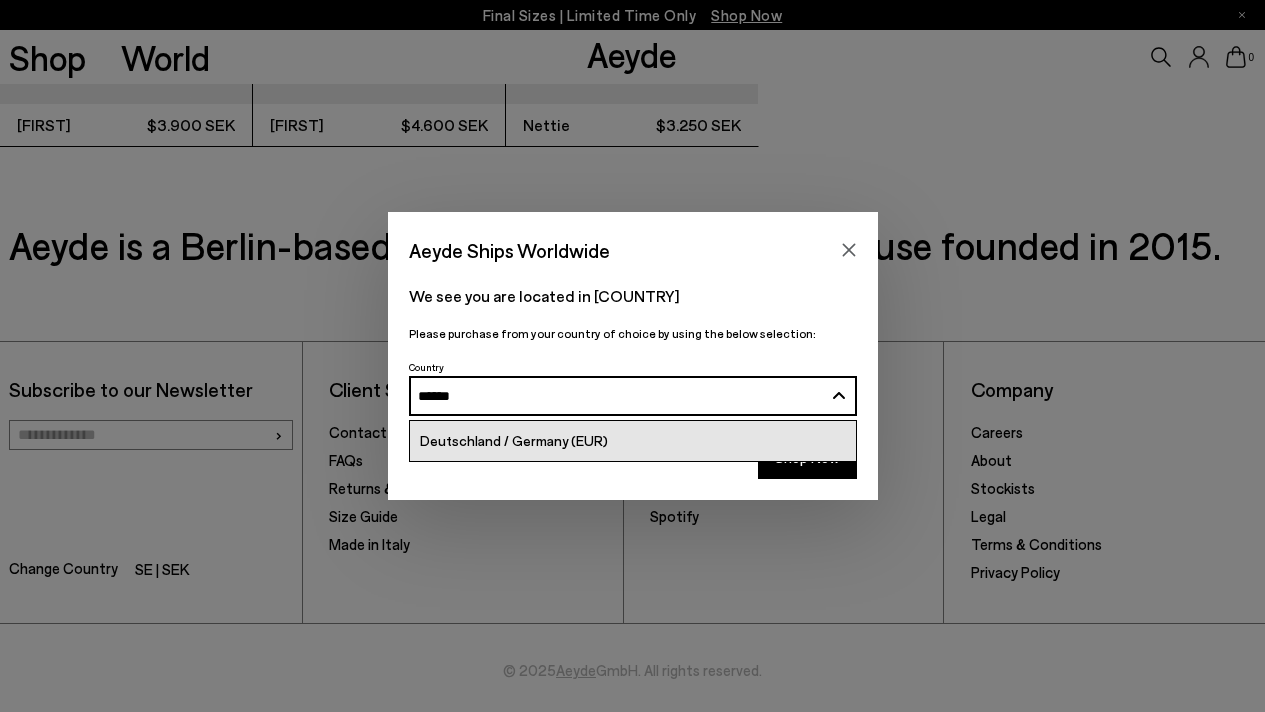 click on "Deutschland / Germany (EUR)" at bounding box center (514, 440) 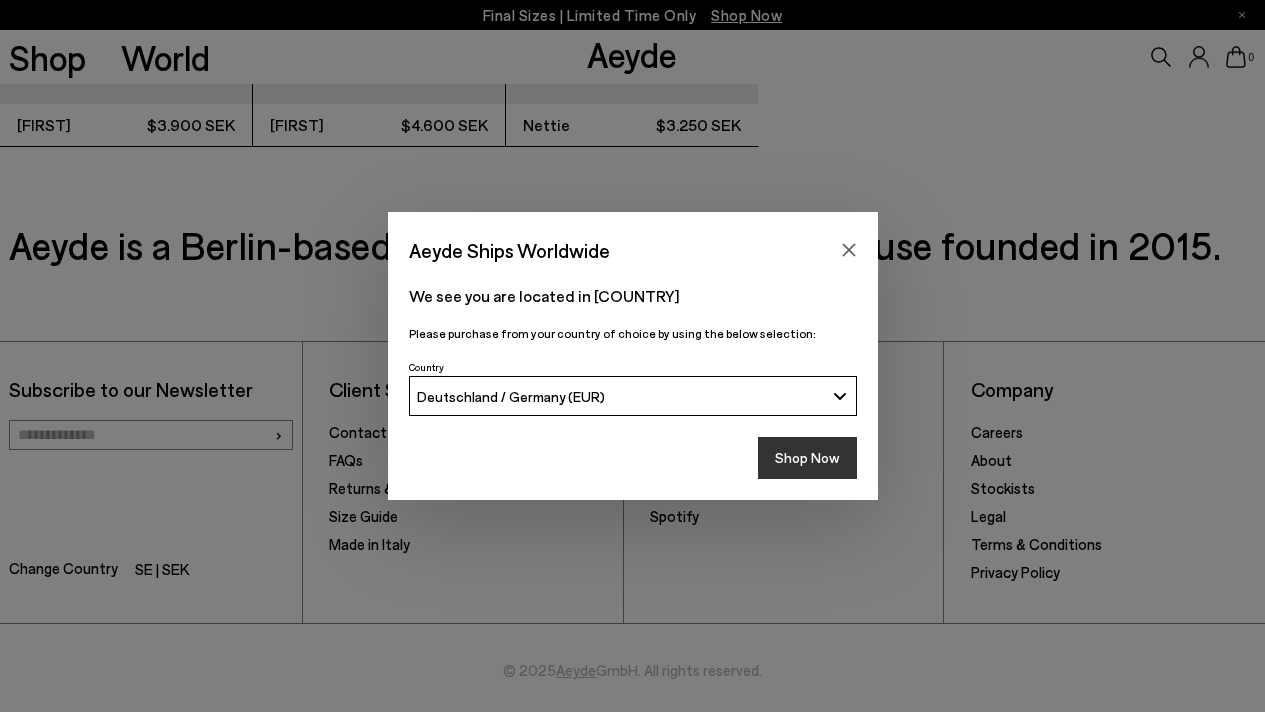click on "Shop Now" at bounding box center [807, 458] 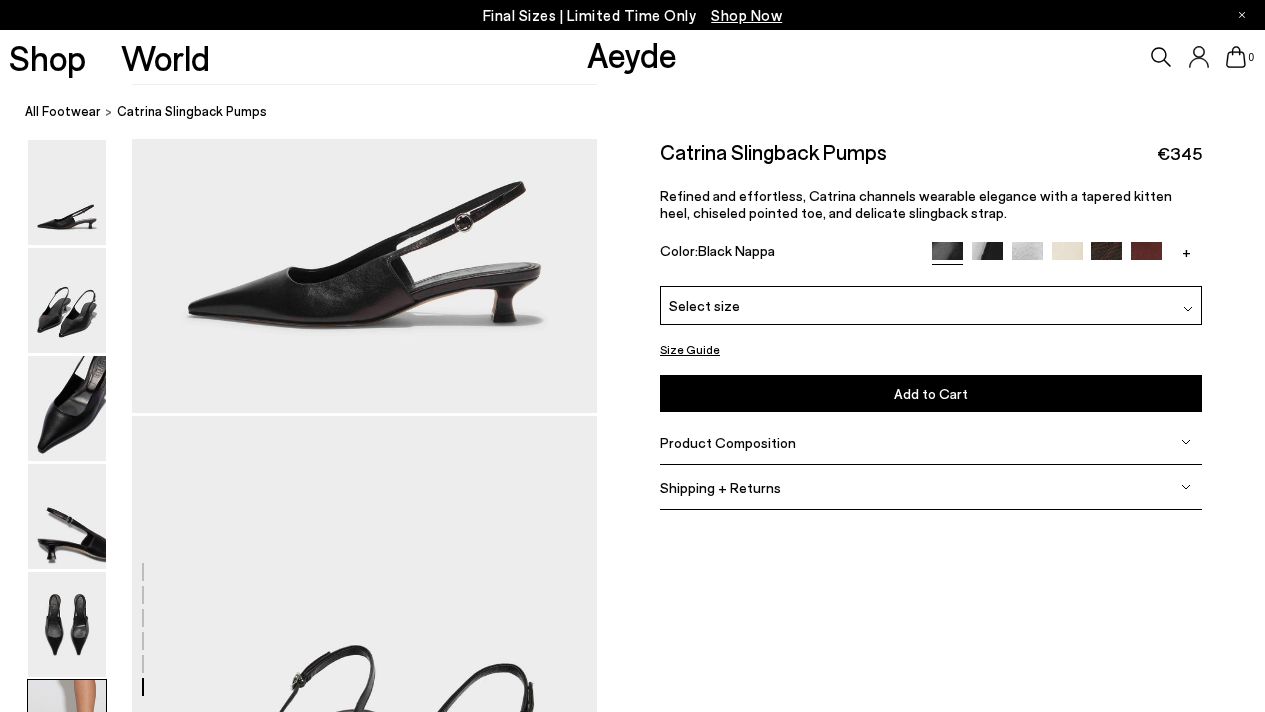 scroll, scrollTop: 4728, scrollLeft: 0, axis: vertical 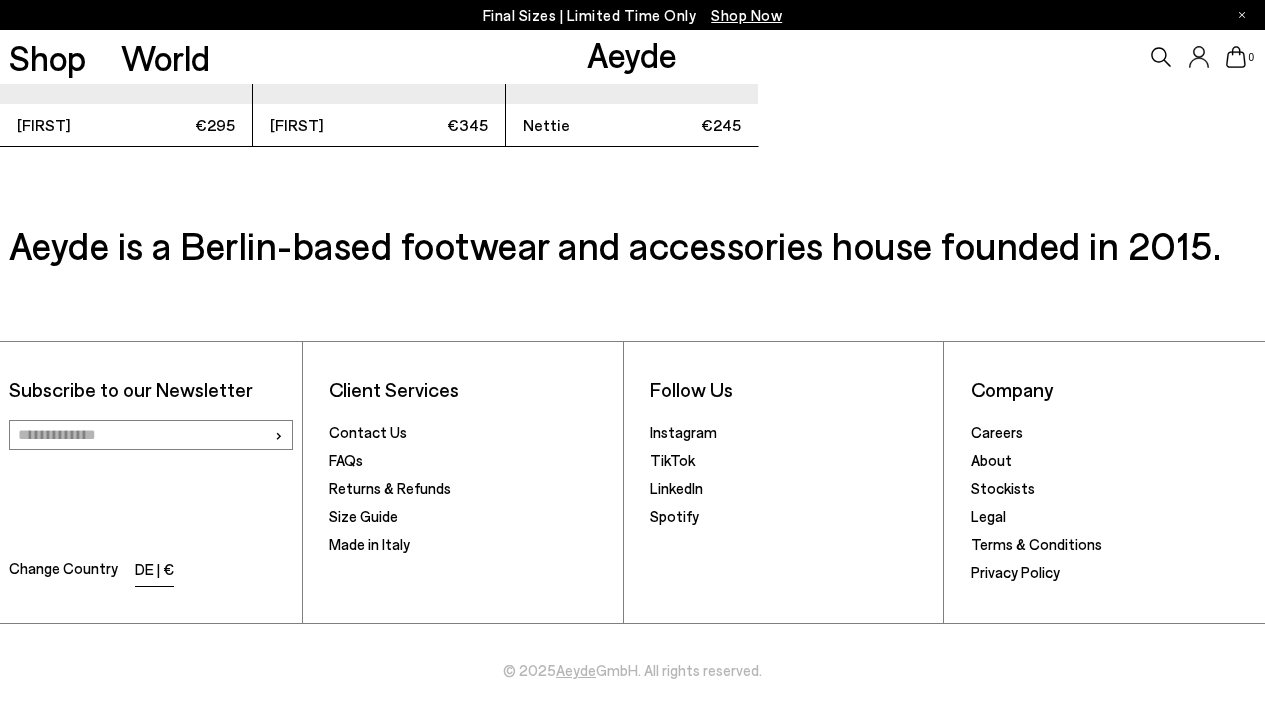 click on "DE  |  €" at bounding box center (154, 571) 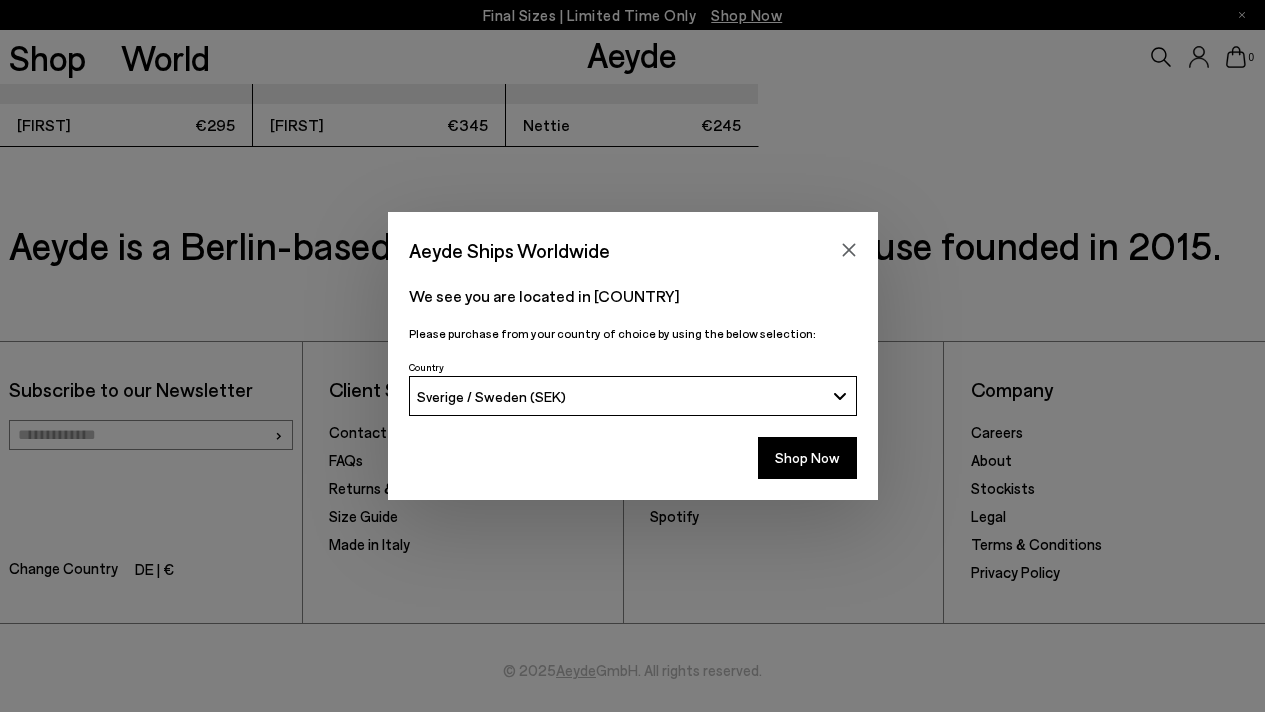 click on "Sverige / Sweden (SEK)" at bounding box center (491, 396) 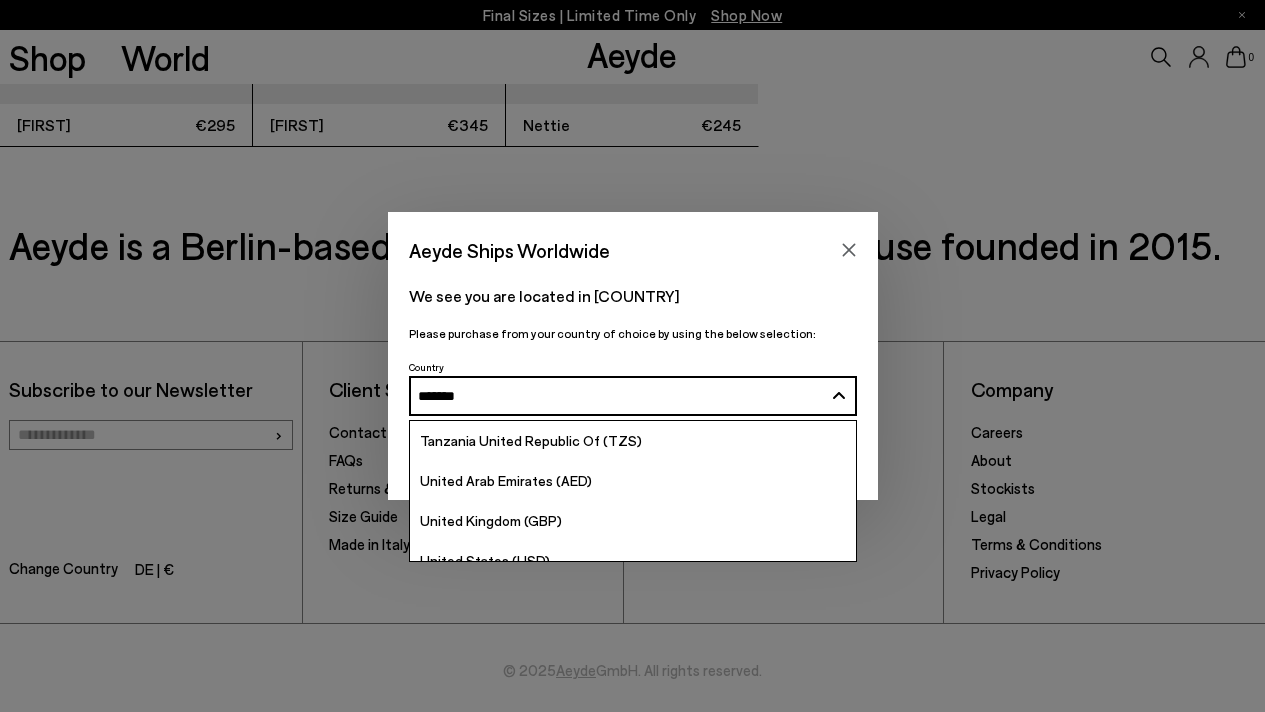 click on "[COUNTRY] / [COUNTRY] (SEK)
******" at bounding box center (633, 396) 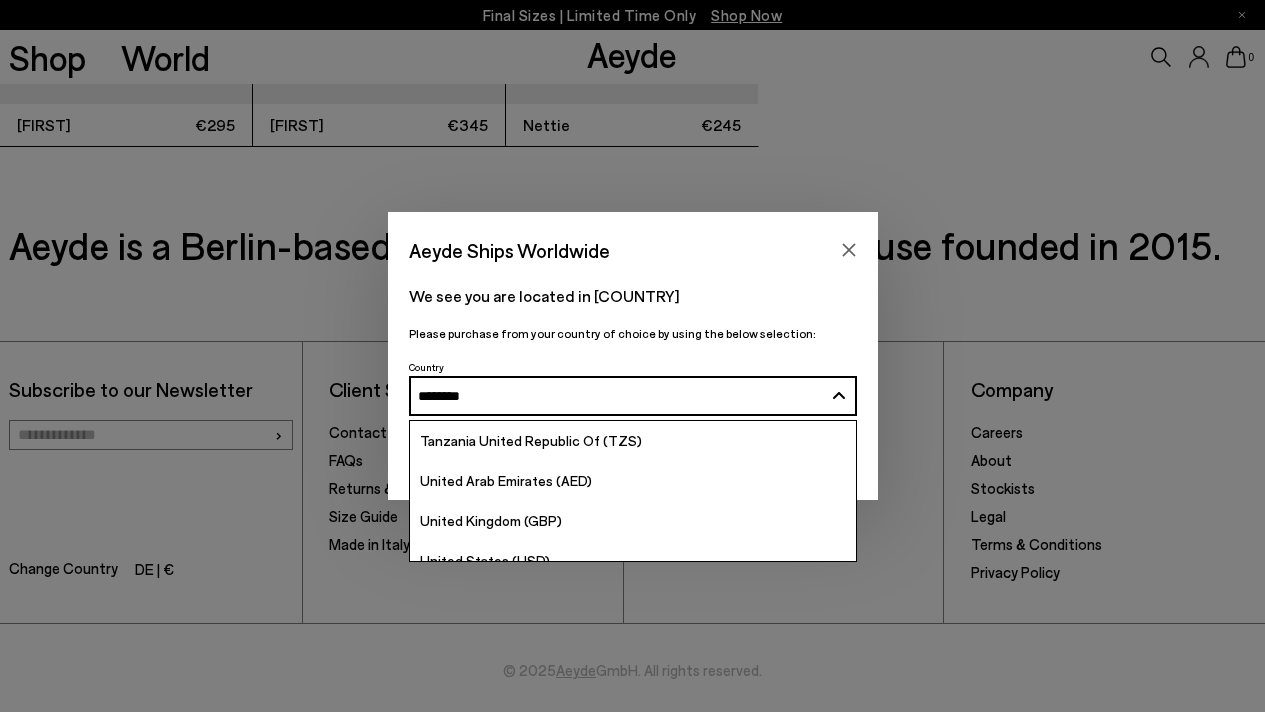 type on "*********" 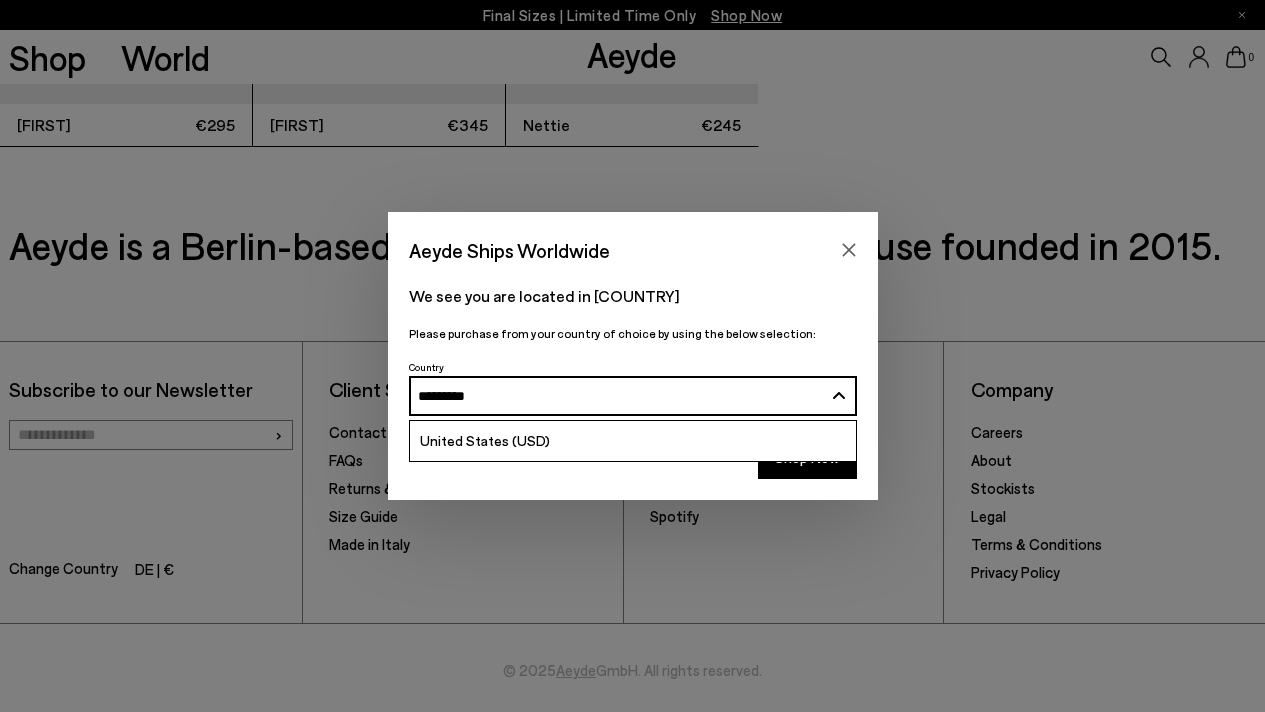click on "United States (USD)" at bounding box center (485, 440) 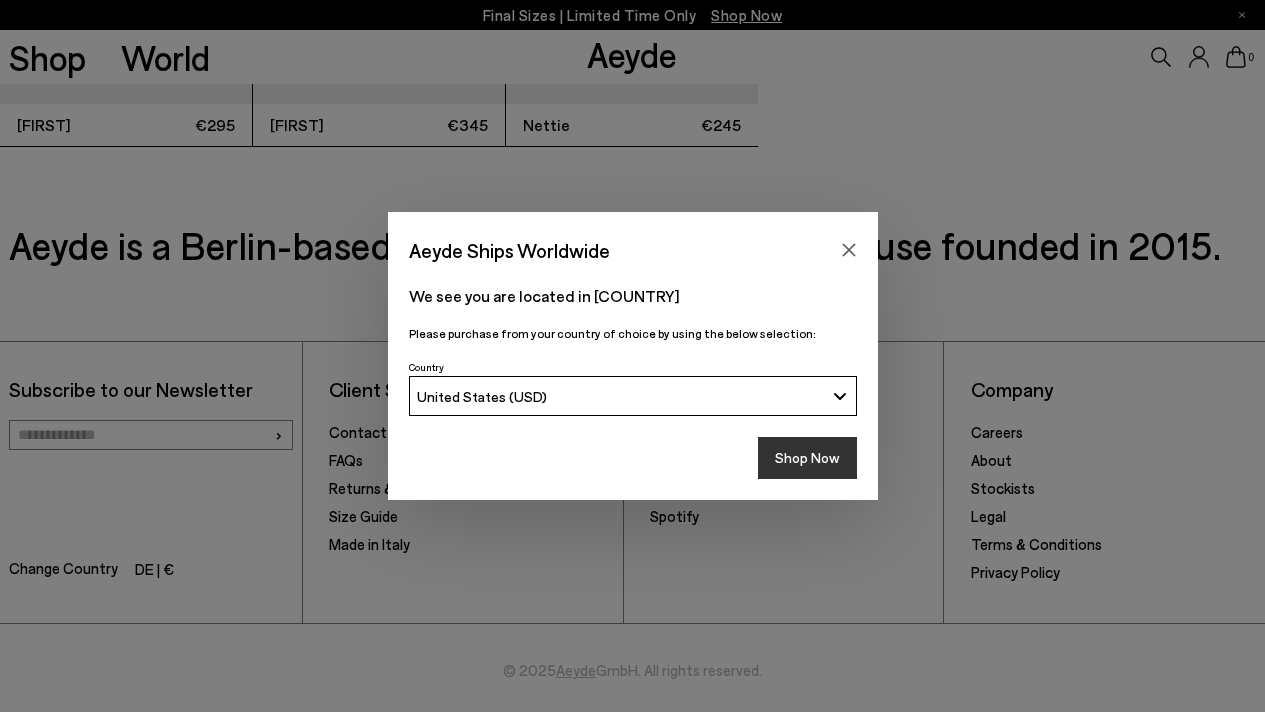 click on "Shop Now" at bounding box center [807, 458] 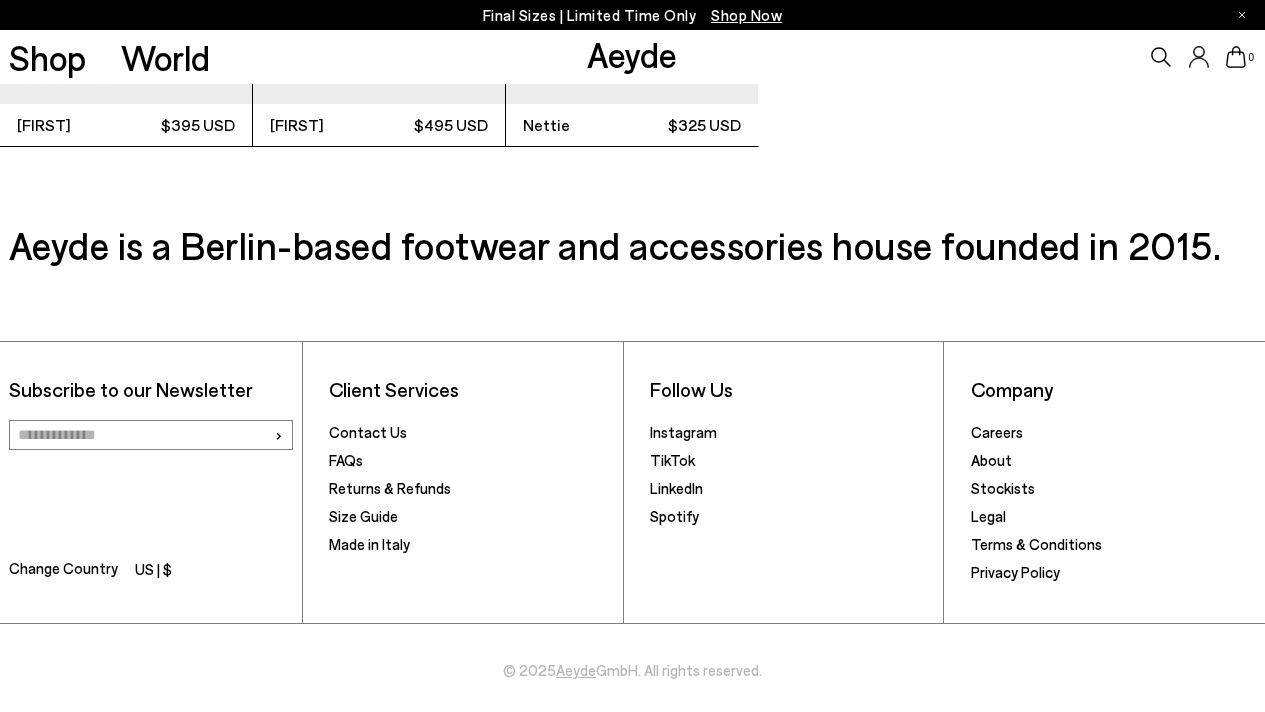 scroll, scrollTop: 4717, scrollLeft: 0, axis: vertical 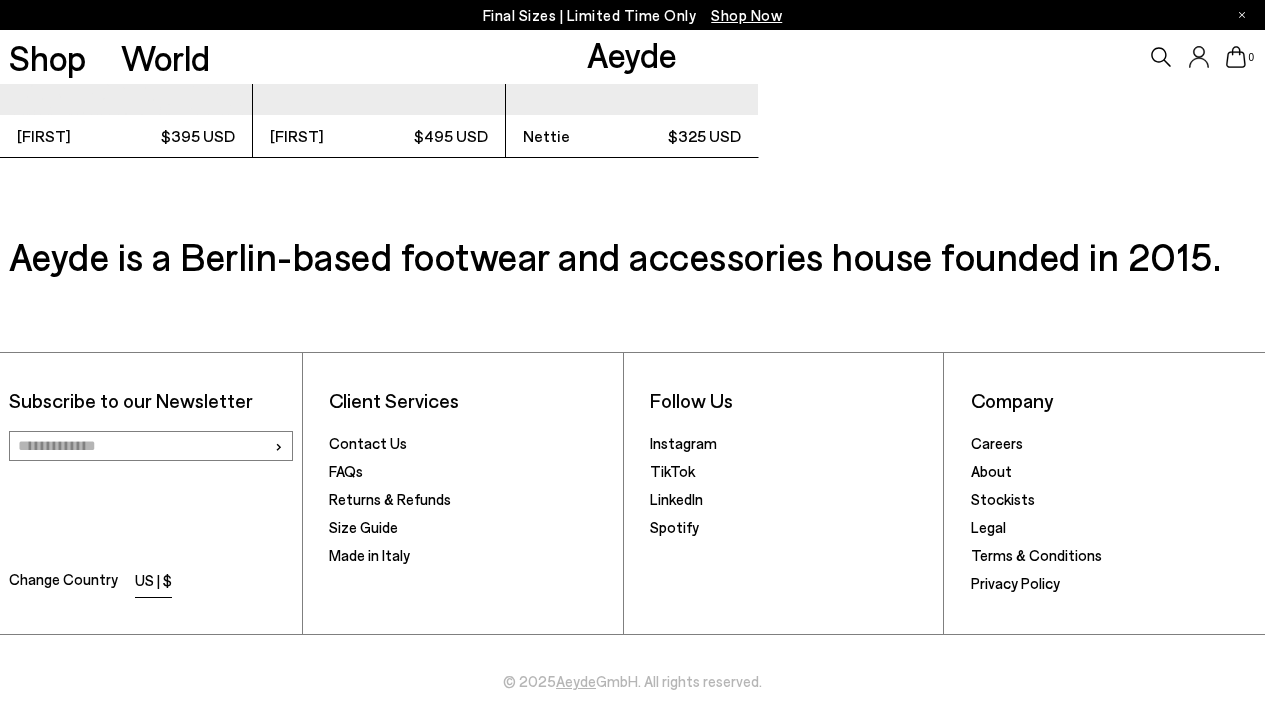 click on "US  |  $" at bounding box center (153, 582) 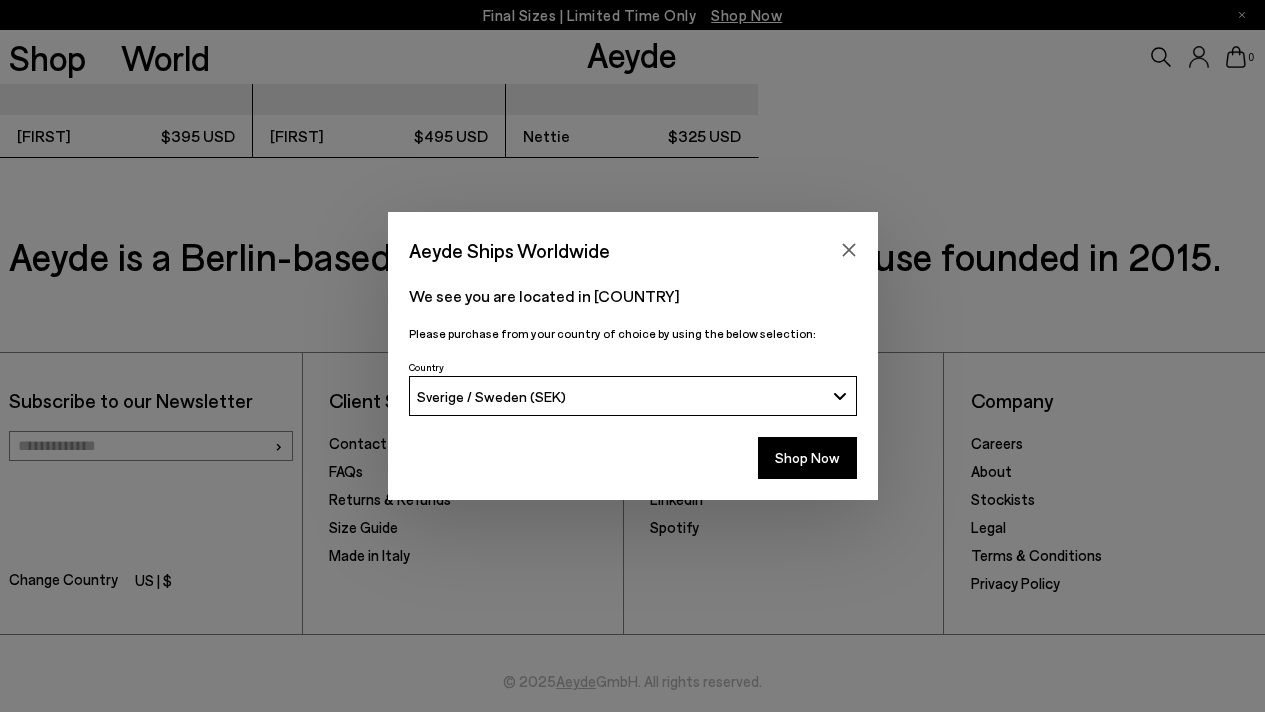 click on "Sverige / Sweden (SEK)" at bounding box center [633, 396] 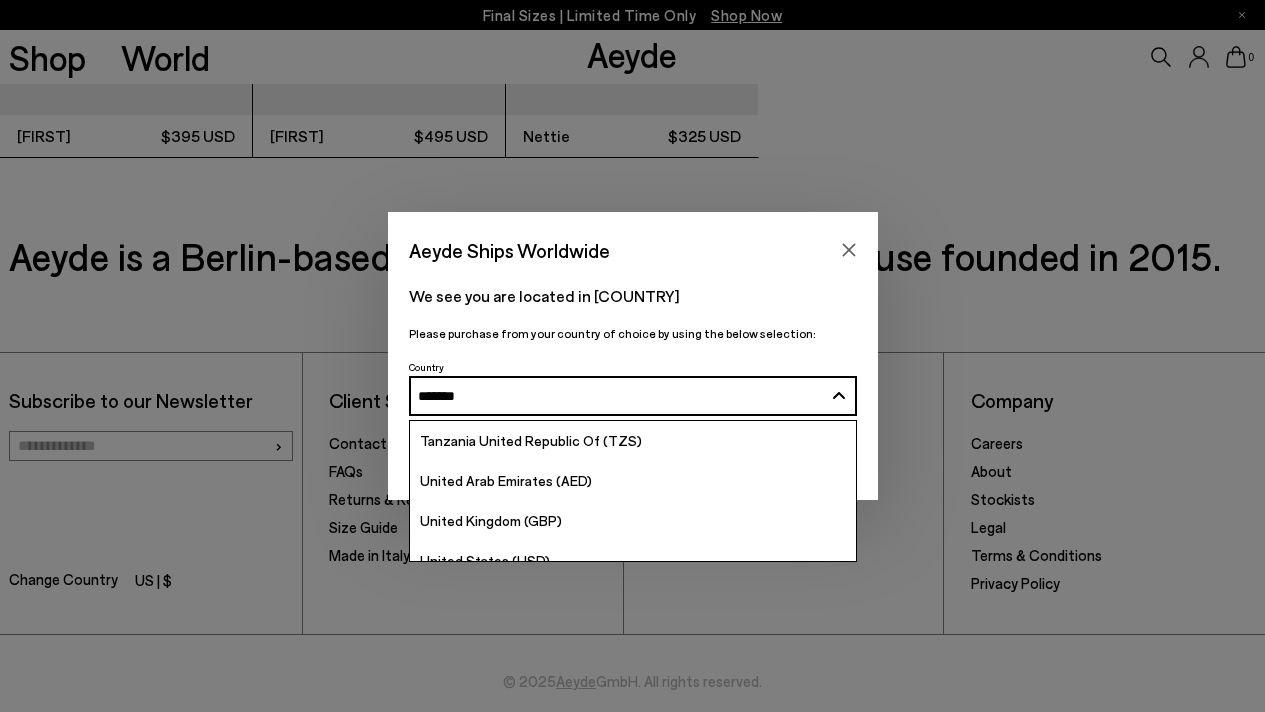 click on "Sverige / Sweden (SEK)
******" at bounding box center [633, 396] 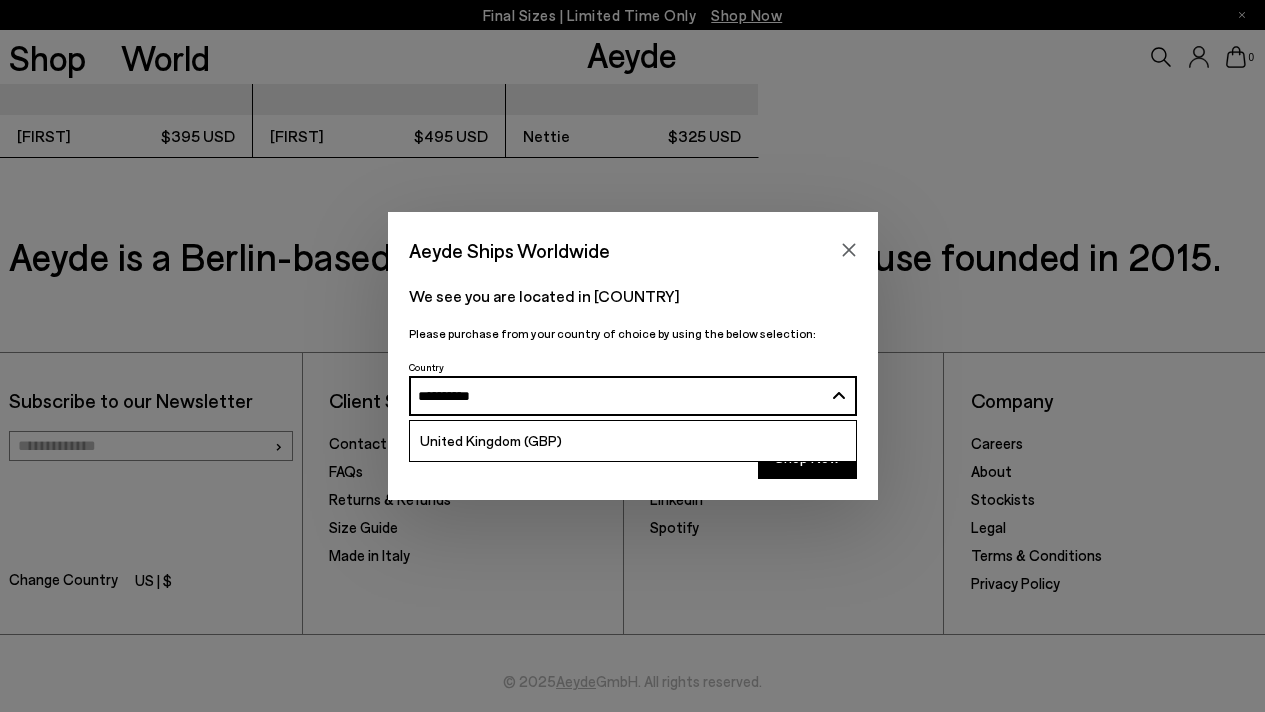type on "**********" 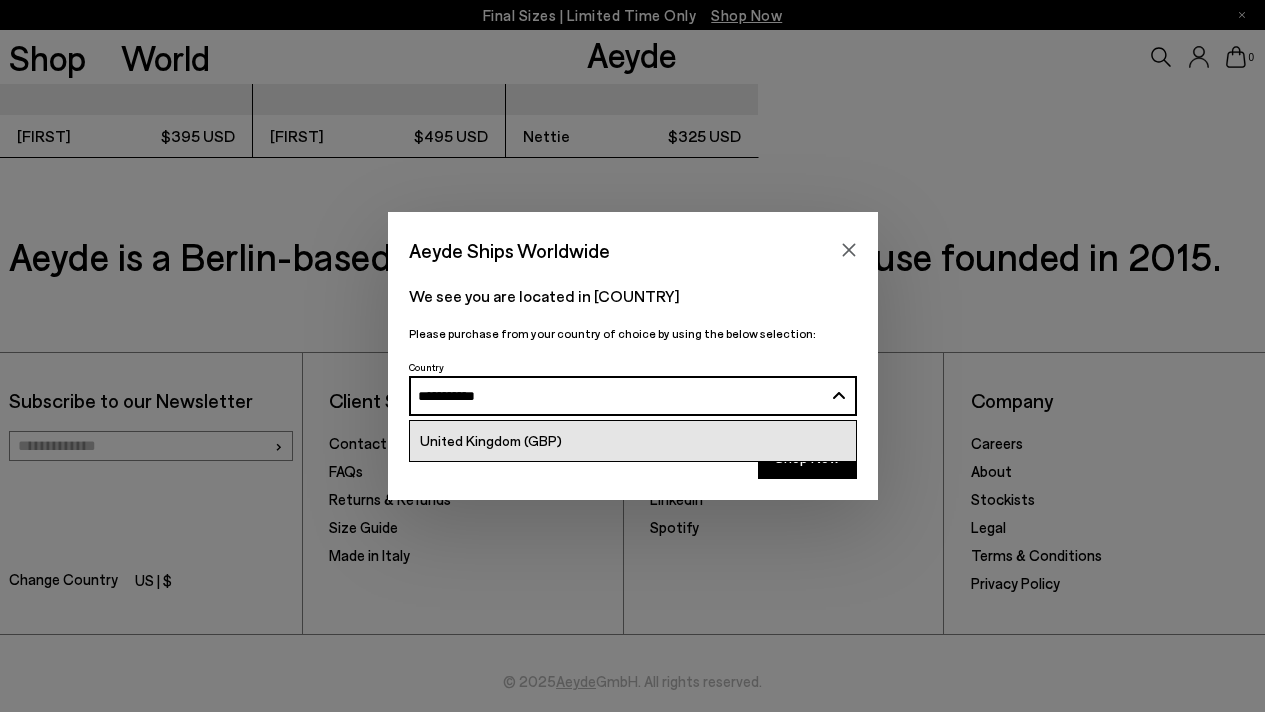 click on "United Kingdom (GBP)" at bounding box center (491, 440) 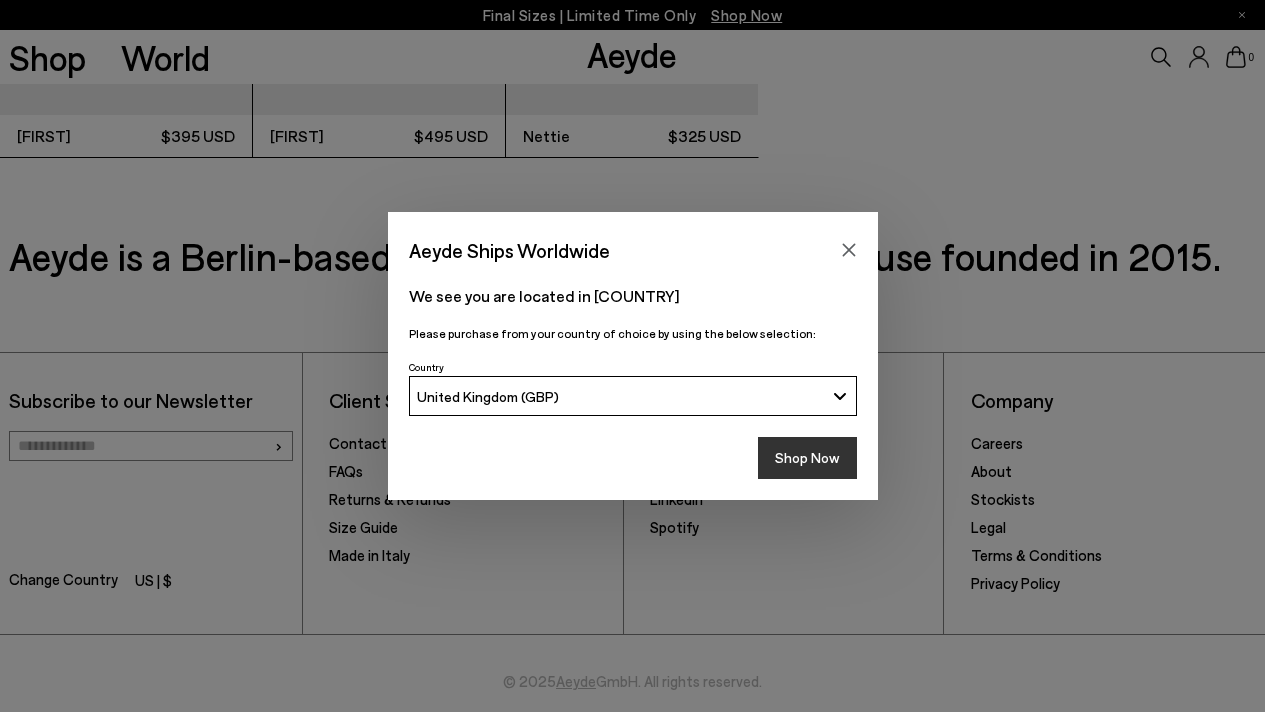 click on "Shop Now" at bounding box center (807, 458) 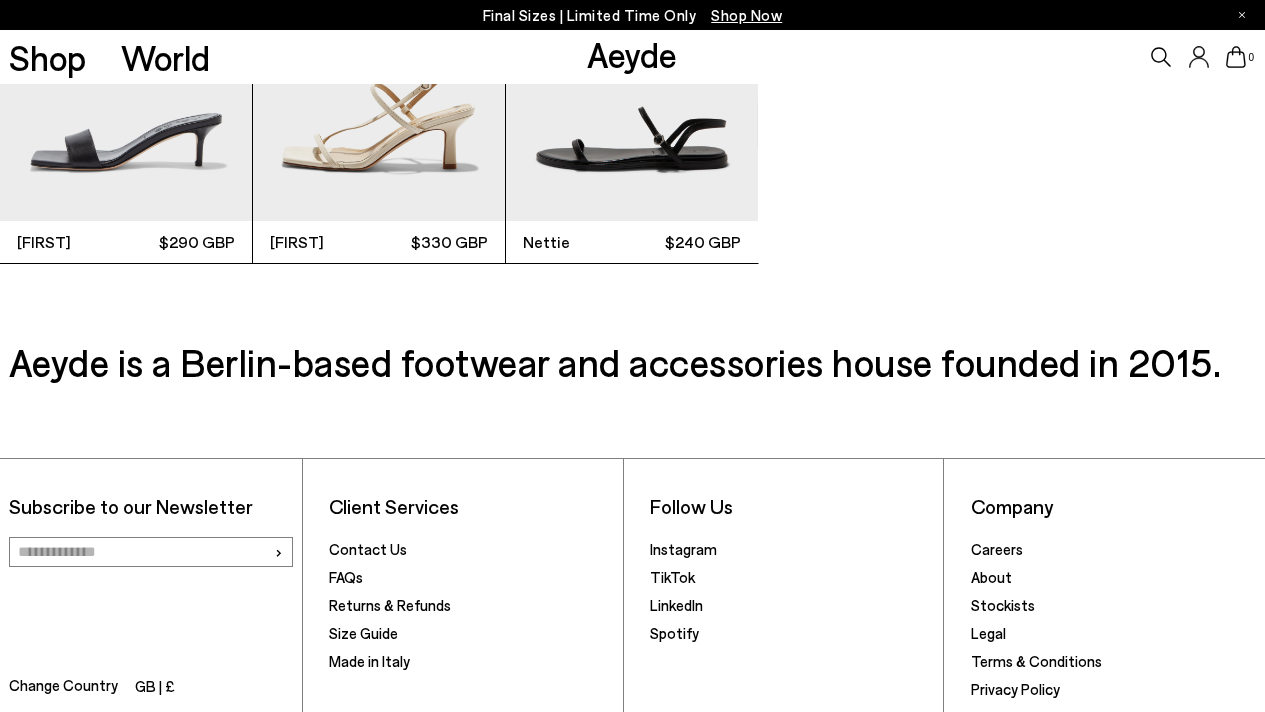 scroll, scrollTop: 4728, scrollLeft: 0, axis: vertical 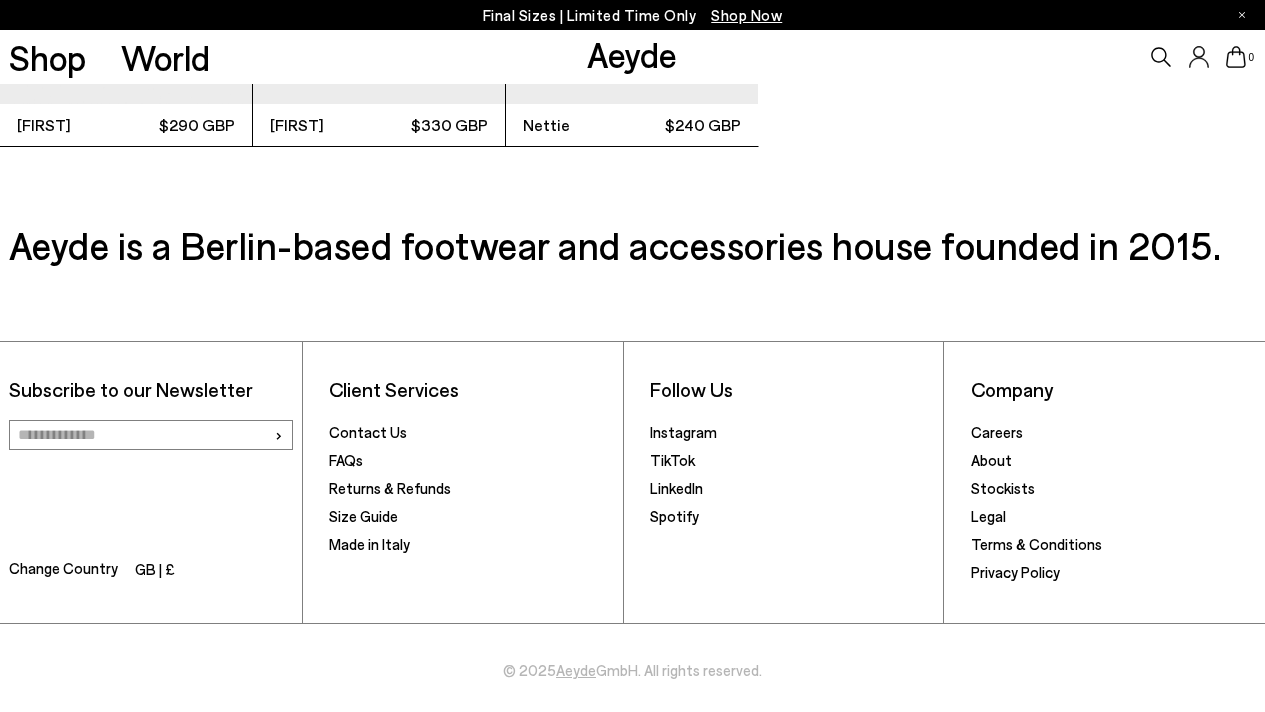 click on "GB  |  £" at bounding box center (155, 571) 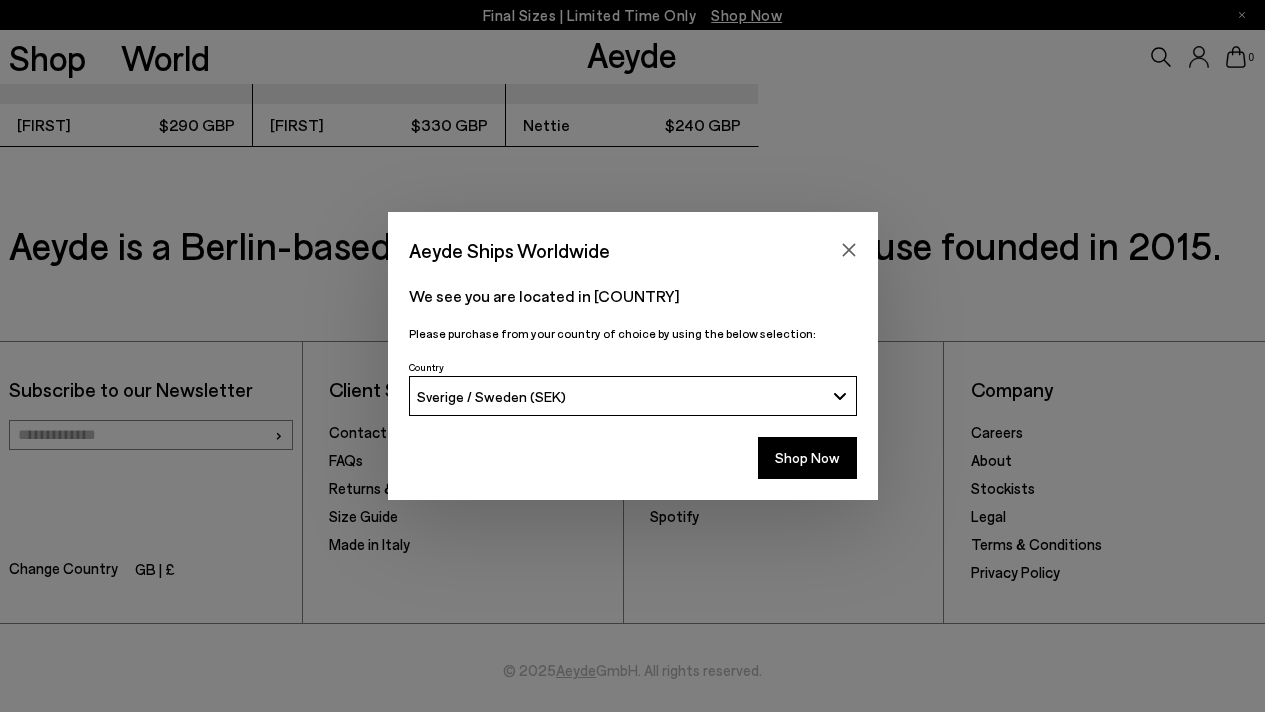 click on "Sverige / Sweden (SEK)" at bounding box center (633, 396) 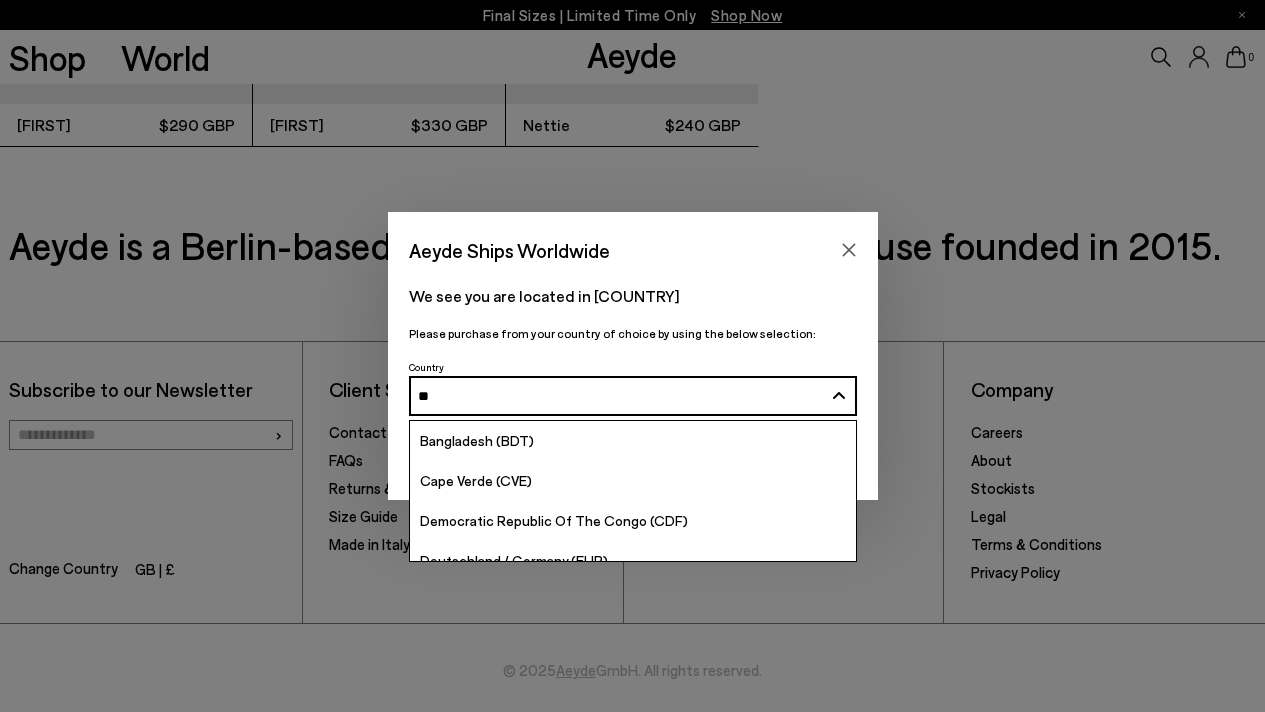 type on "*" 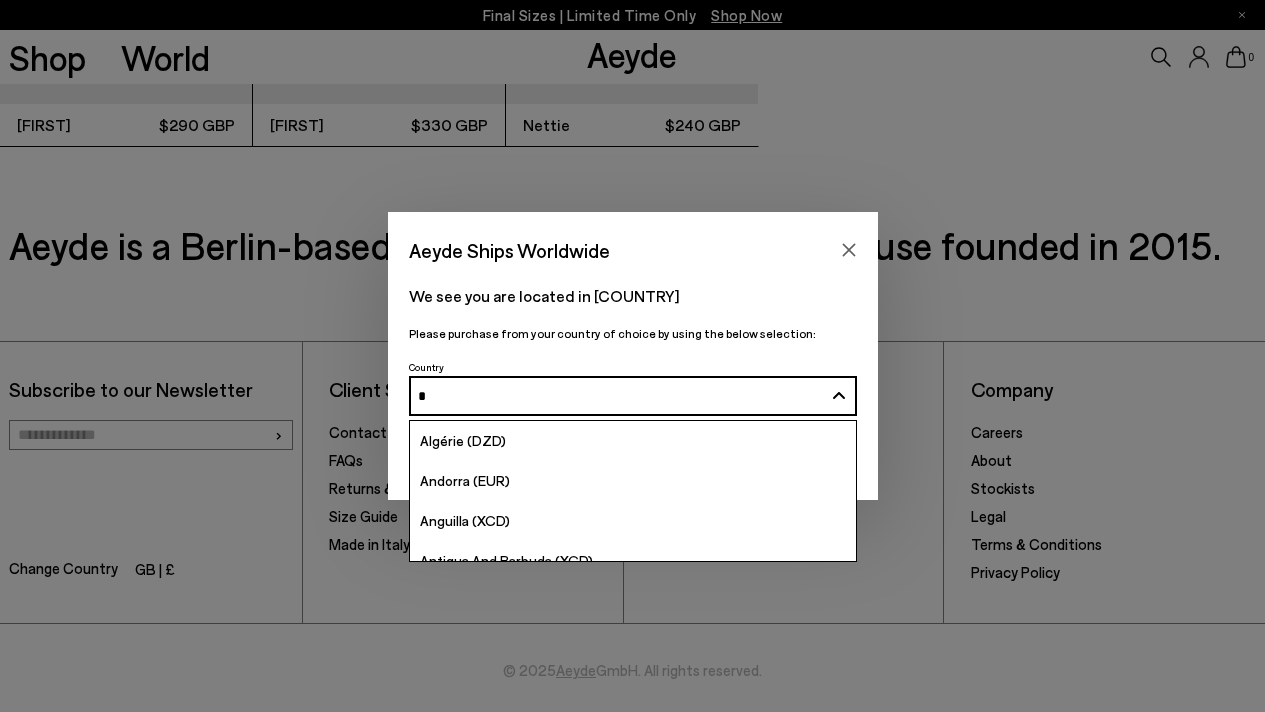type 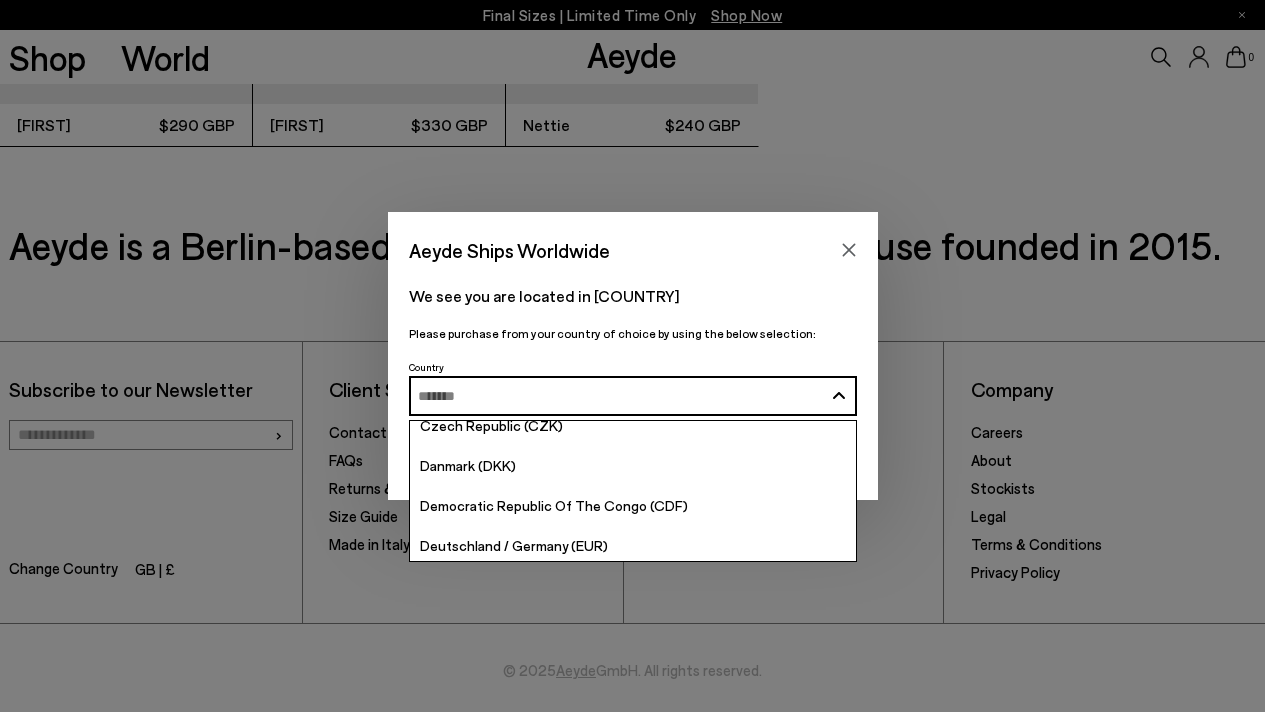 scroll, scrollTop: 1812, scrollLeft: 0, axis: vertical 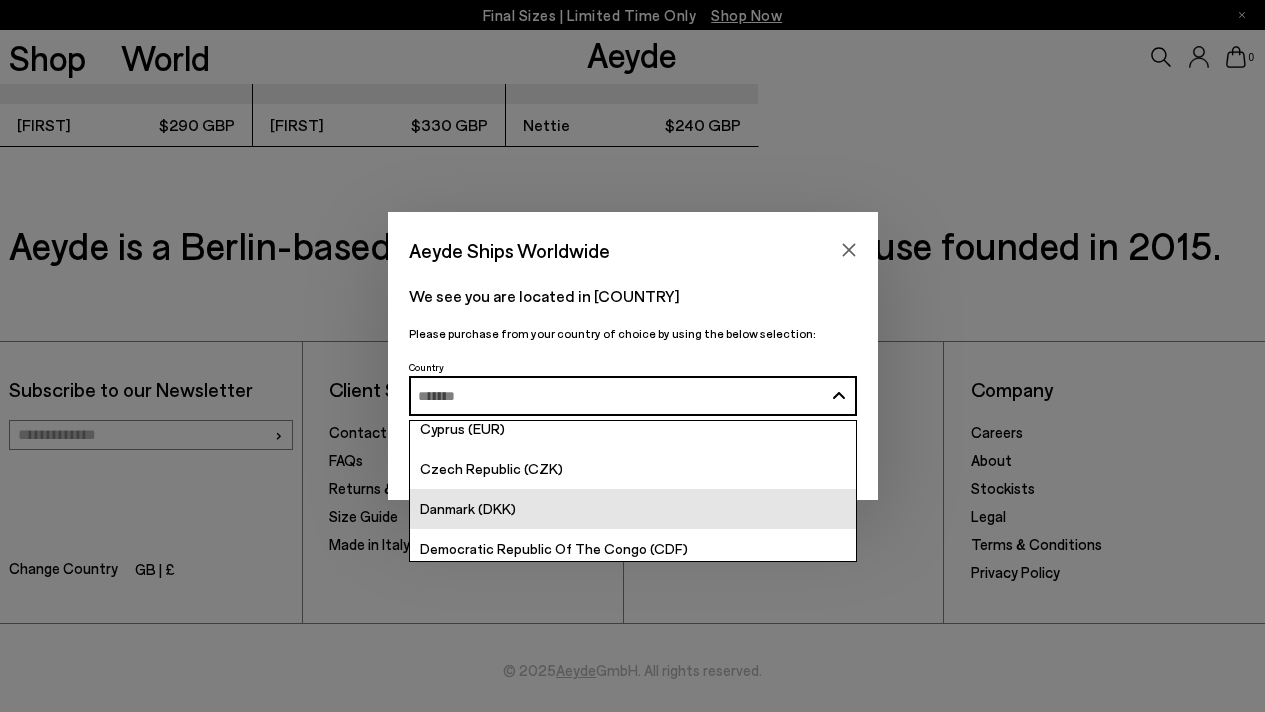click on "Danmark (DKK)" at bounding box center [633, 509] 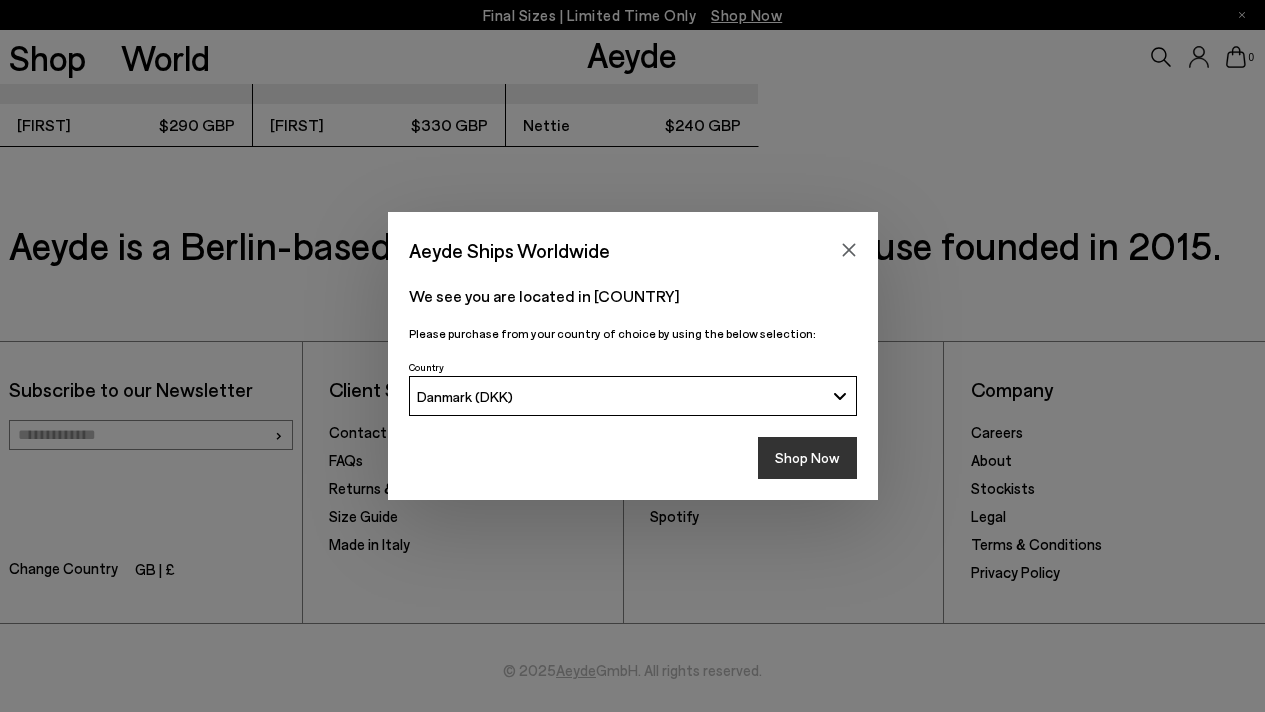 click on "Shop Now" at bounding box center (807, 458) 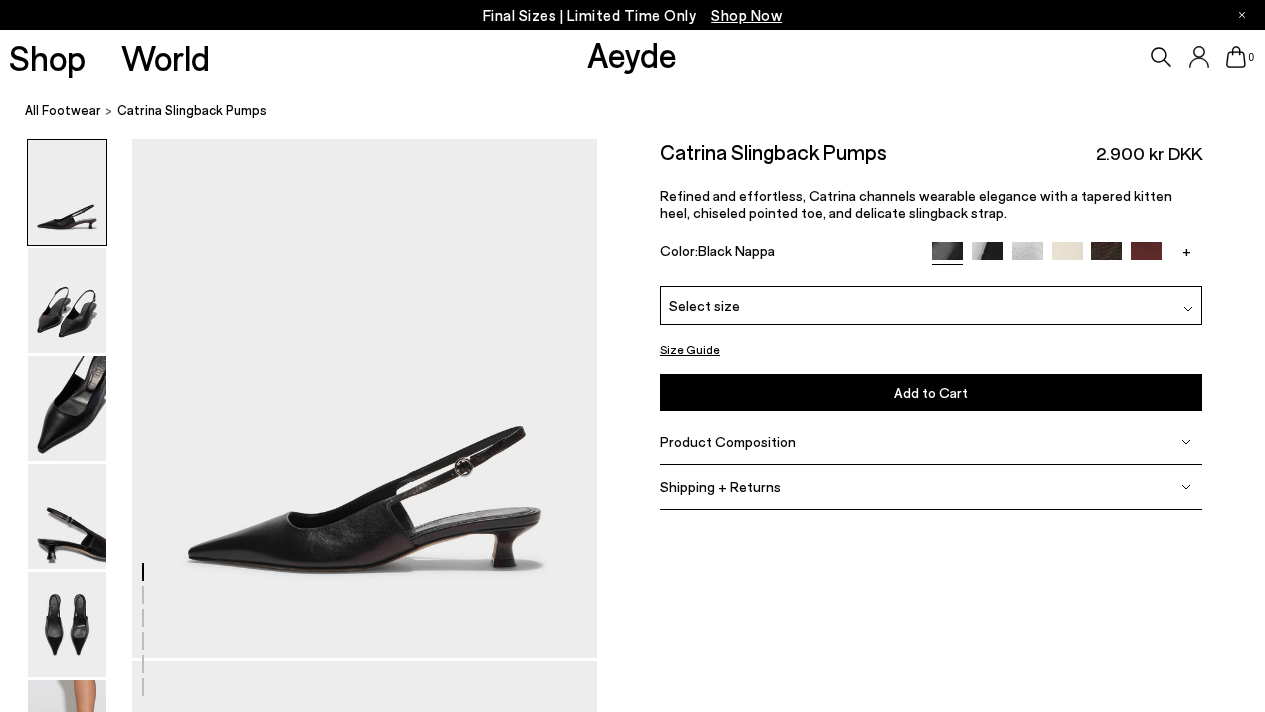 scroll, scrollTop: 0, scrollLeft: 0, axis: both 